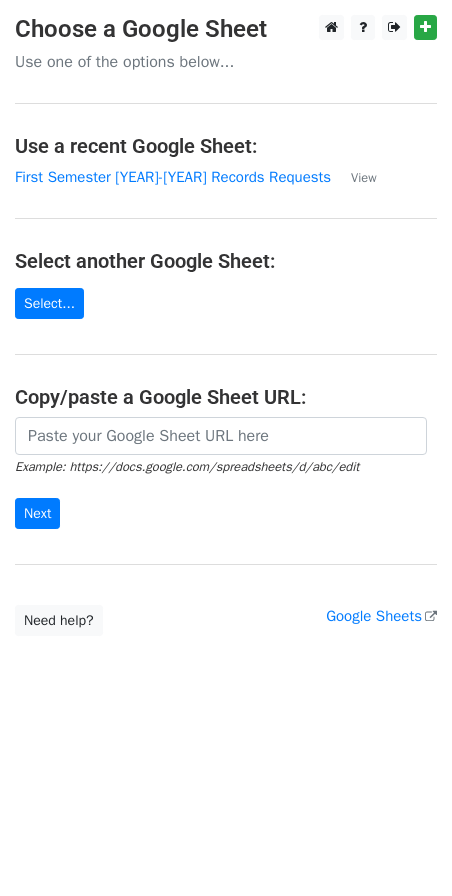 scroll, scrollTop: 0, scrollLeft: 0, axis: both 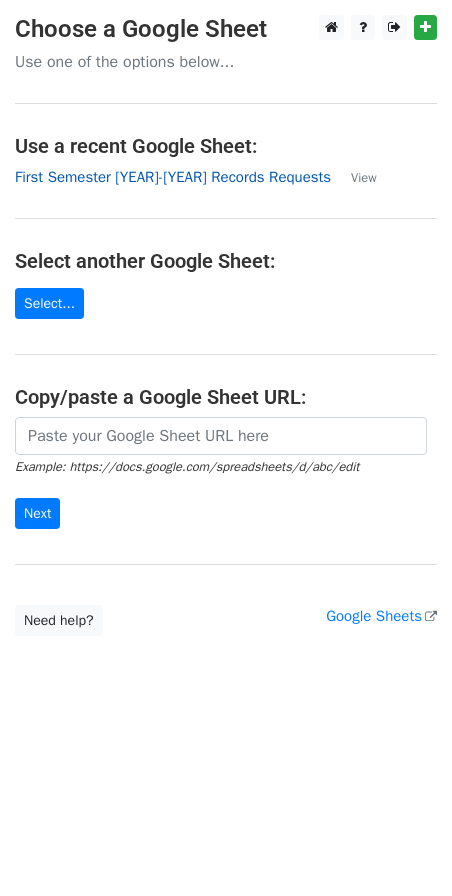 click on "First Semester 2025-2026 Records Requests" at bounding box center [173, 177] 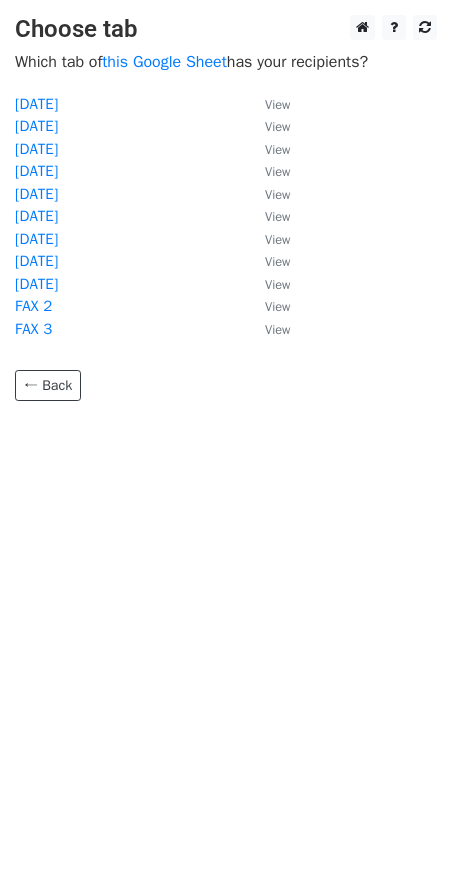 scroll, scrollTop: 0, scrollLeft: 0, axis: both 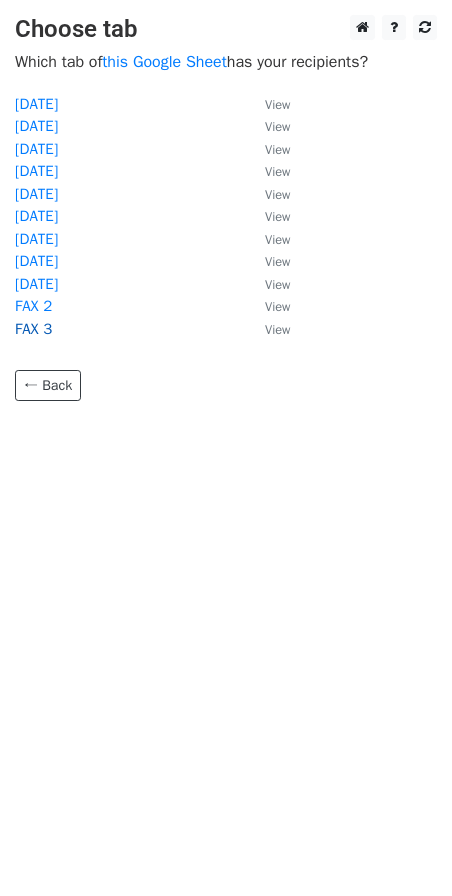 click on "FAX 3" at bounding box center (33, 329) 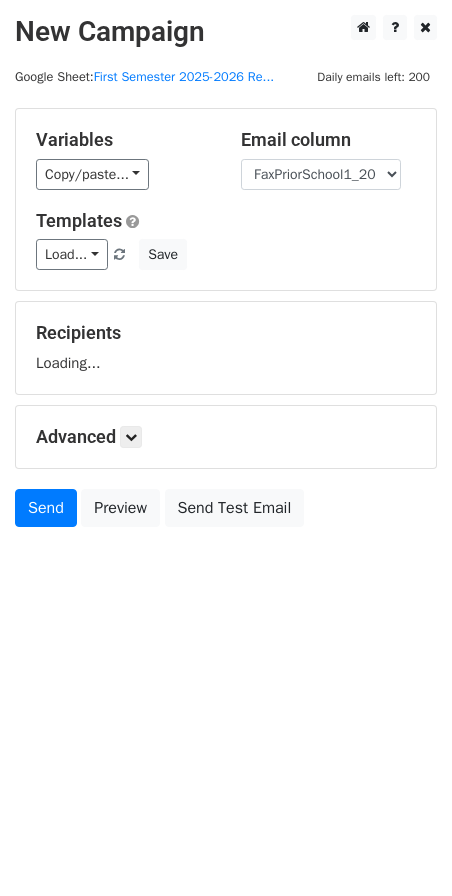 scroll, scrollTop: 0, scrollLeft: 0, axis: both 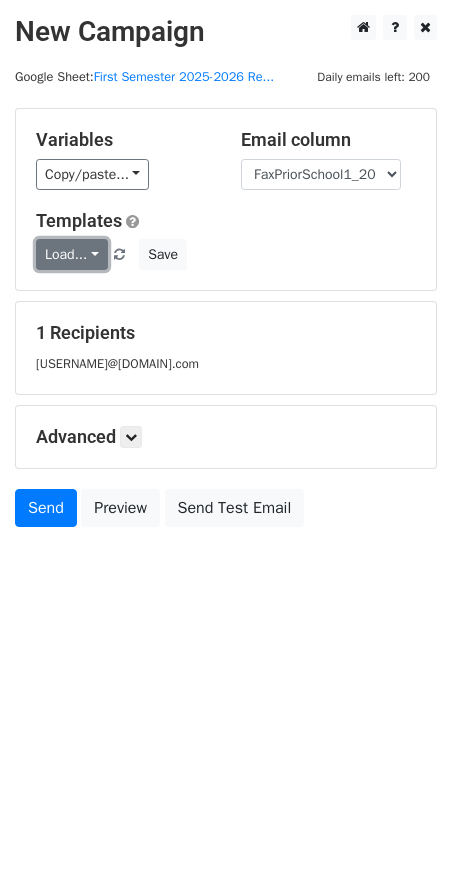 click on "Load..." at bounding box center (72, 254) 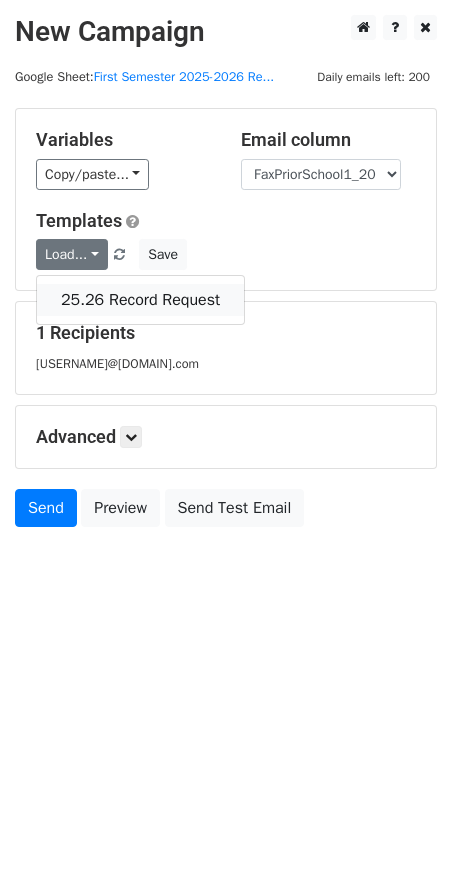 click on "25.26 Record Request" at bounding box center (140, 300) 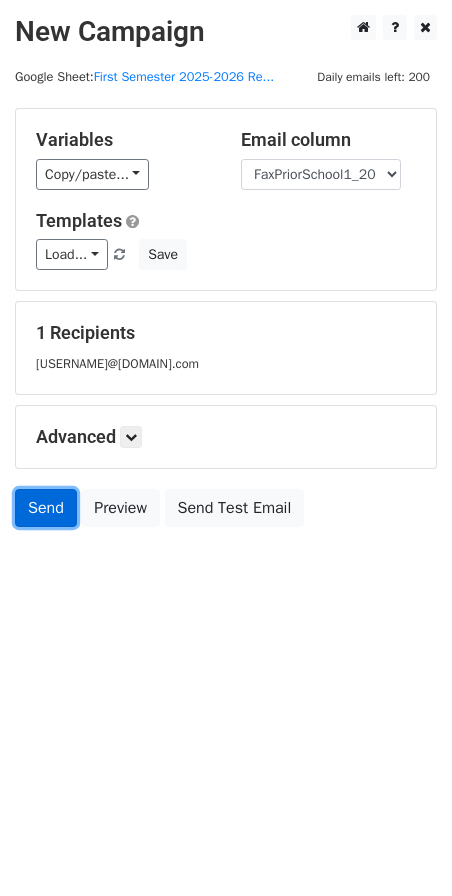 click on "Send" at bounding box center (46, 508) 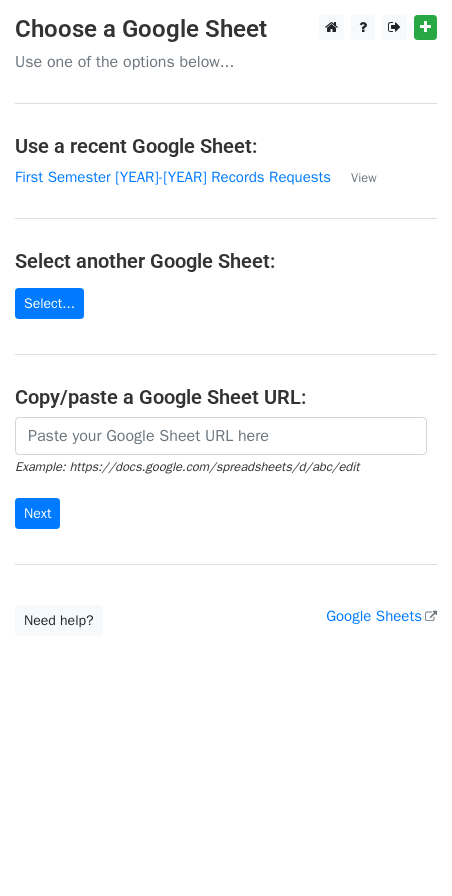 scroll, scrollTop: 0, scrollLeft: 0, axis: both 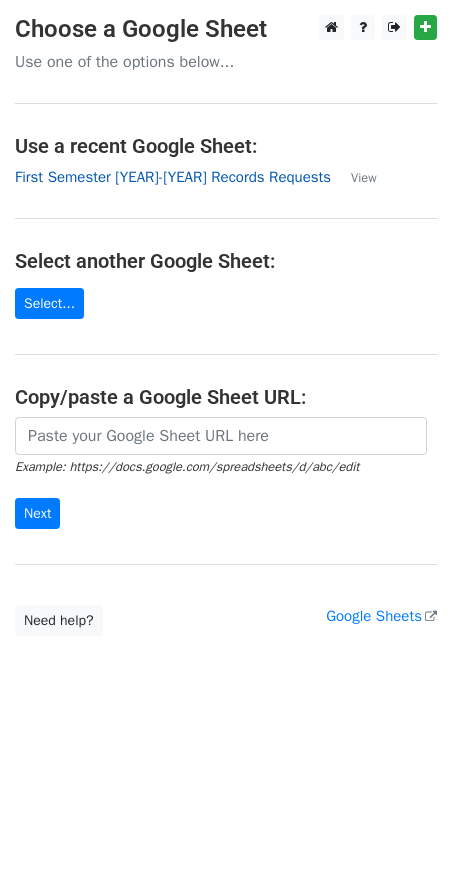 click on "First Semester 2025-2026 Records Requests" at bounding box center (173, 177) 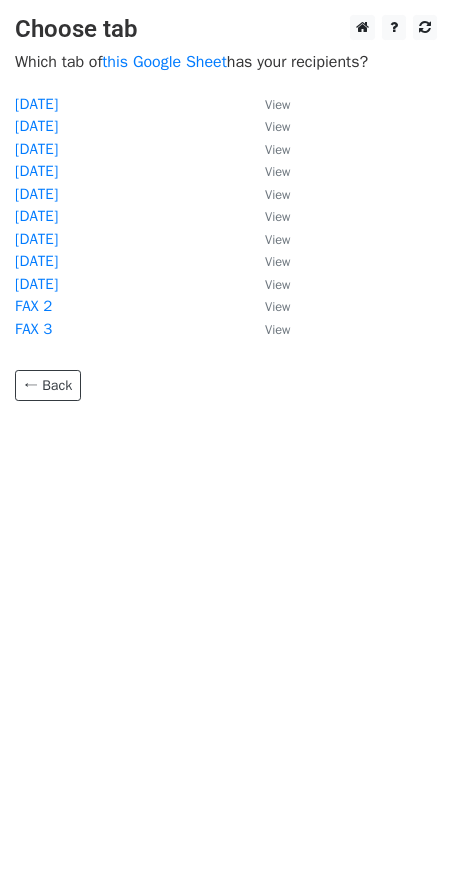 scroll, scrollTop: 0, scrollLeft: 0, axis: both 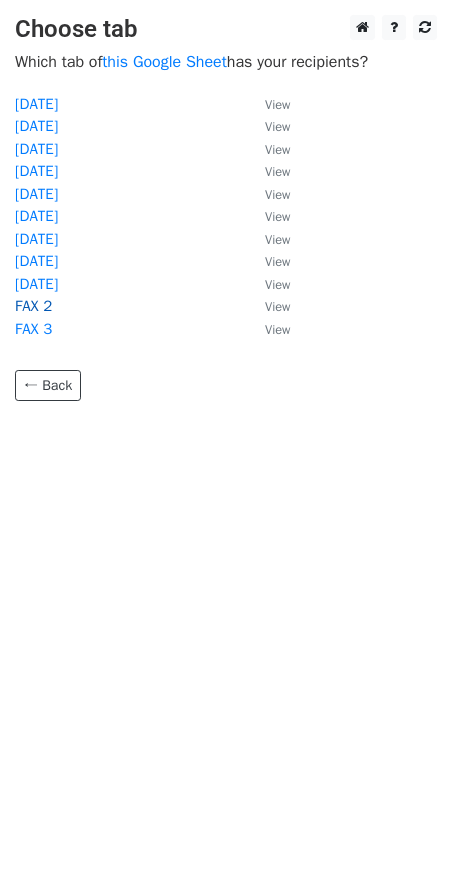 click on "FAX 2" at bounding box center (33, 306) 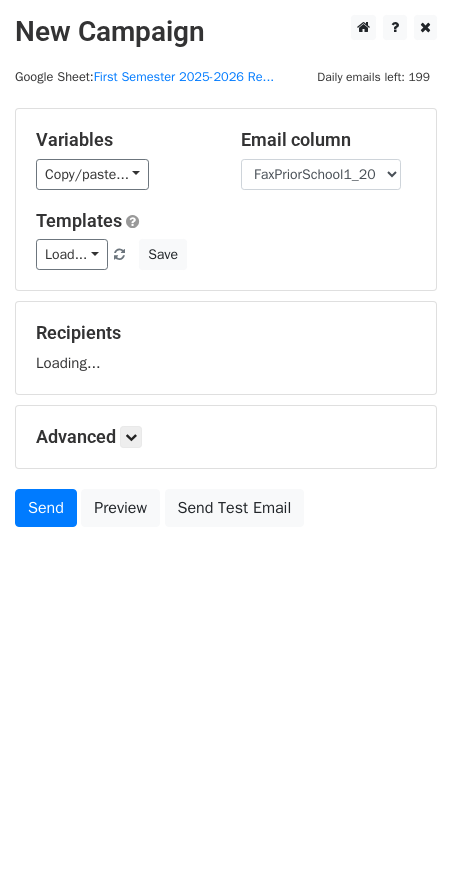 scroll, scrollTop: 0, scrollLeft: 0, axis: both 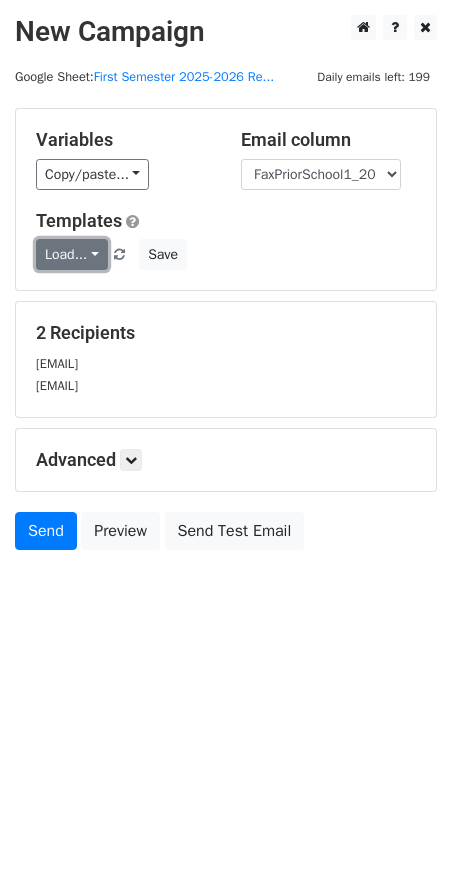 click on "Load..." at bounding box center [72, 254] 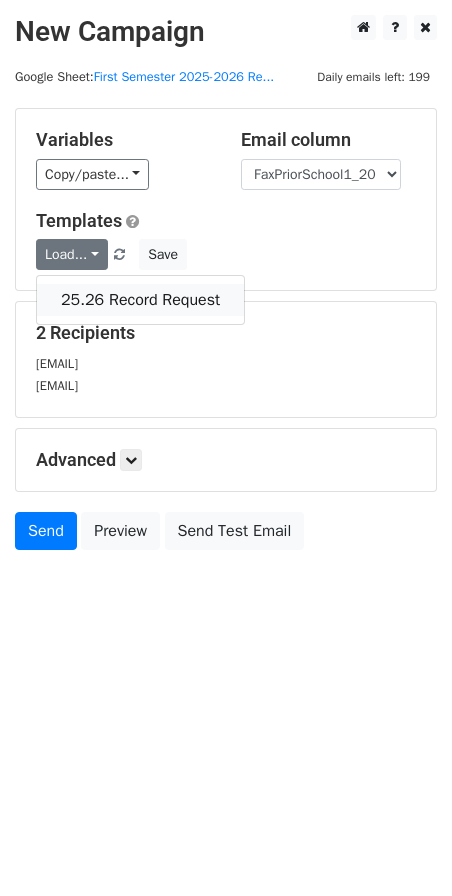 click on "25.26 Record Request" at bounding box center (140, 300) 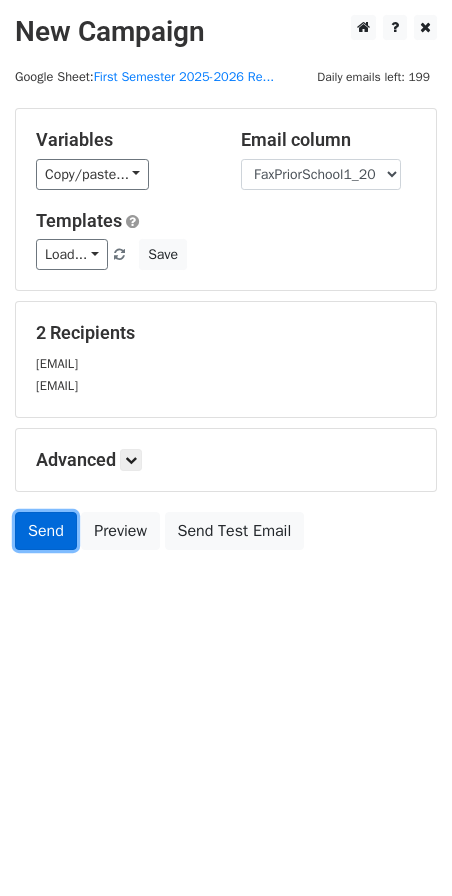 click on "Send" at bounding box center [46, 531] 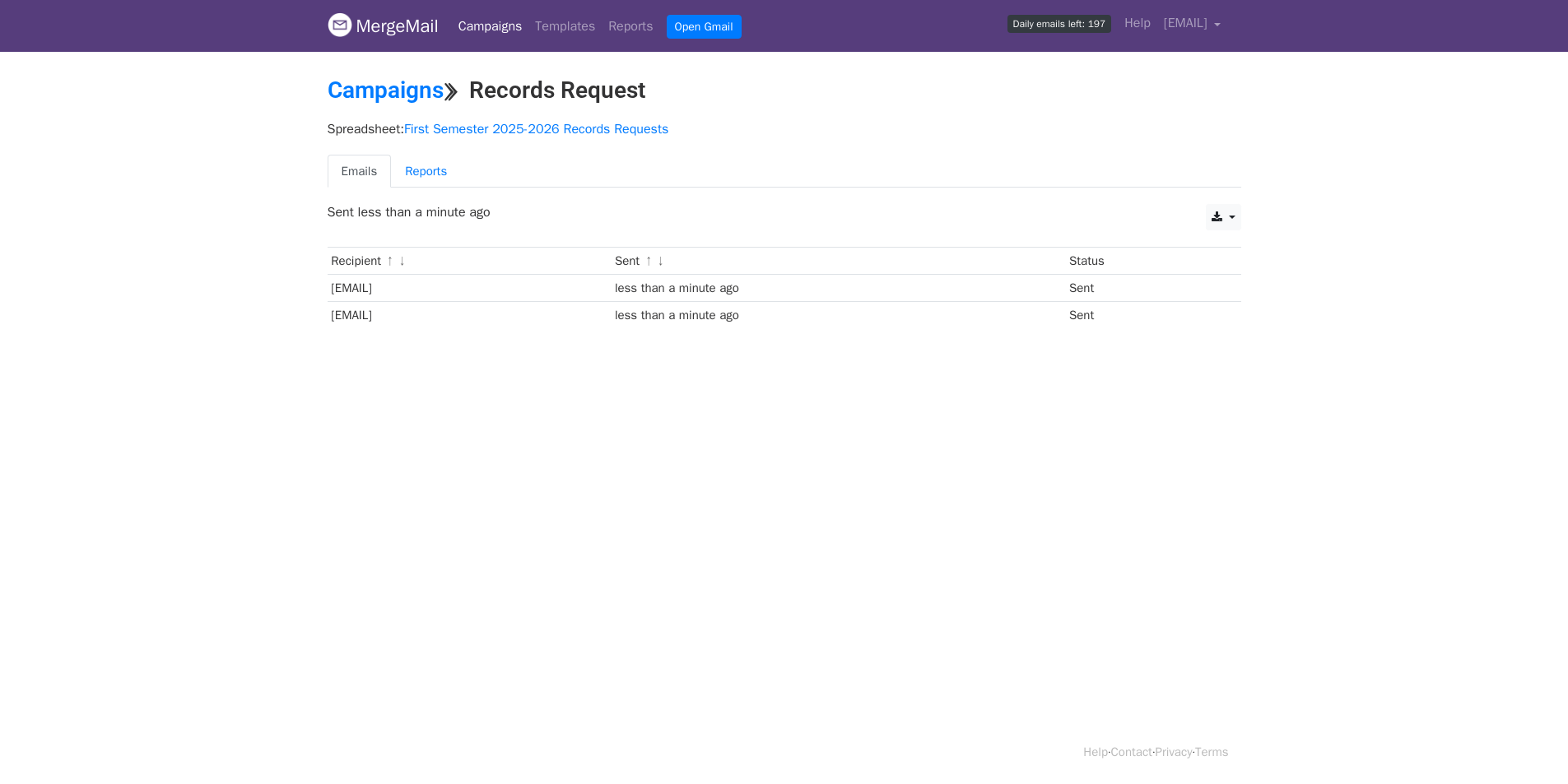 scroll, scrollTop: 0, scrollLeft: 0, axis: both 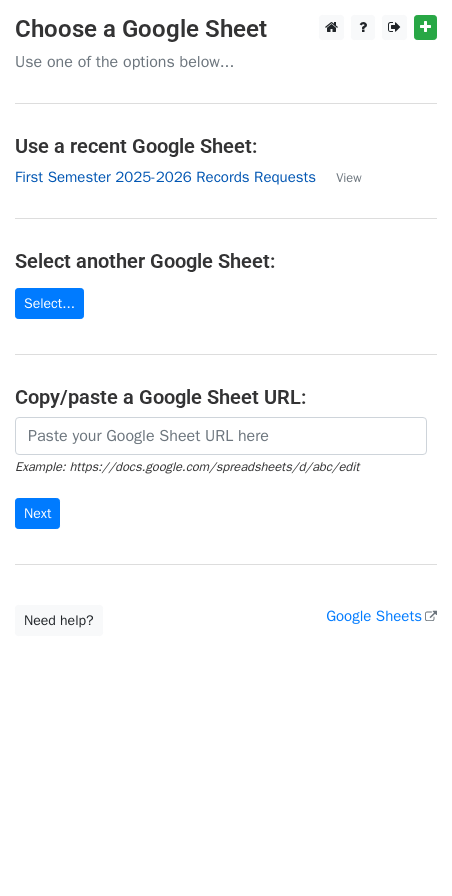 click on "First Semester 2025-2026 Records Requests" at bounding box center (165, 177) 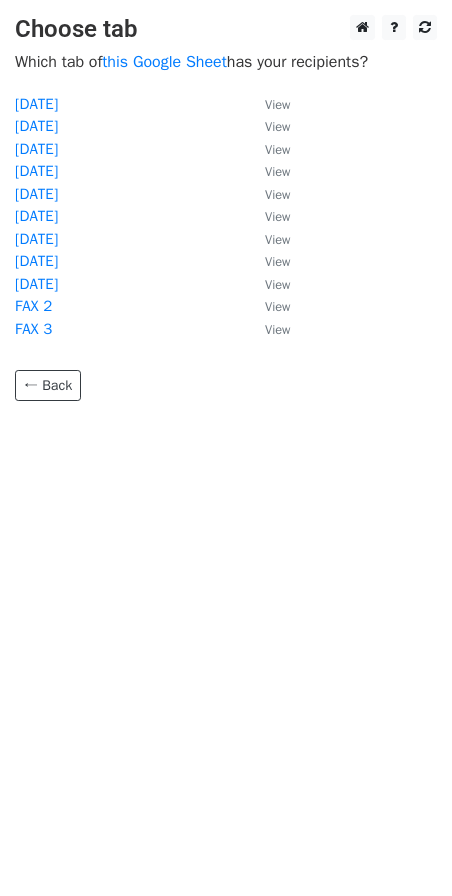 scroll, scrollTop: 0, scrollLeft: 0, axis: both 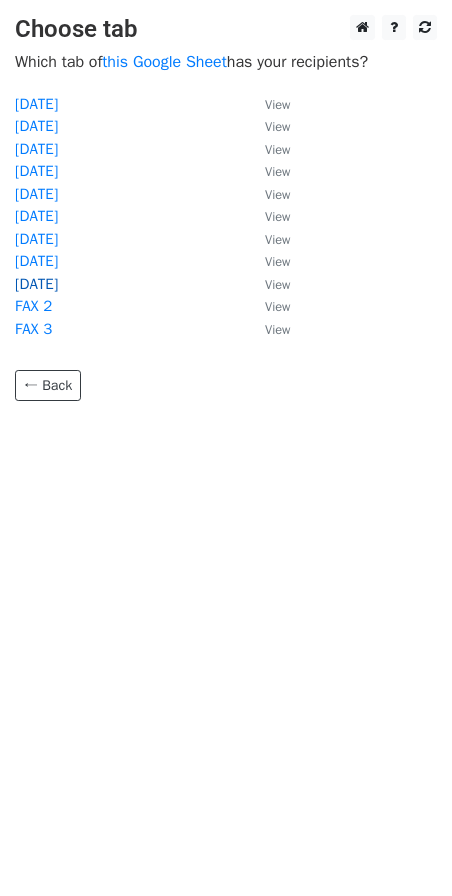 click on "8/4/25" at bounding box center (36, 284) 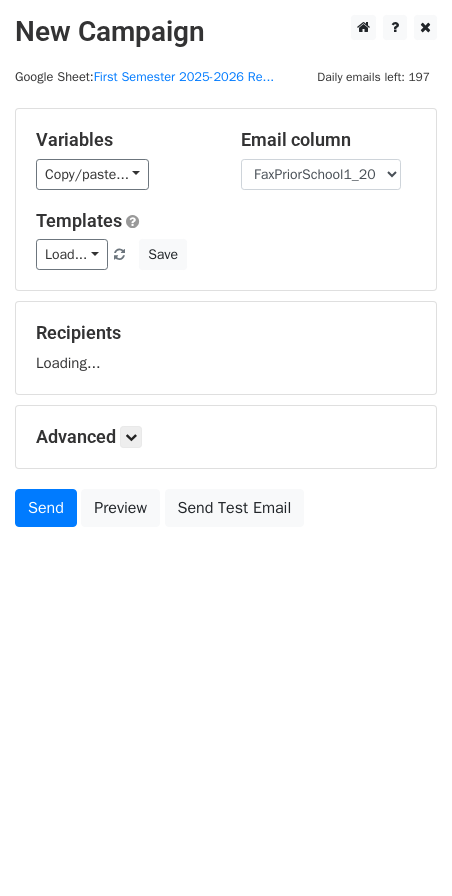 scroll, scrollTop: 0, scrollLeft: 0, axis: both 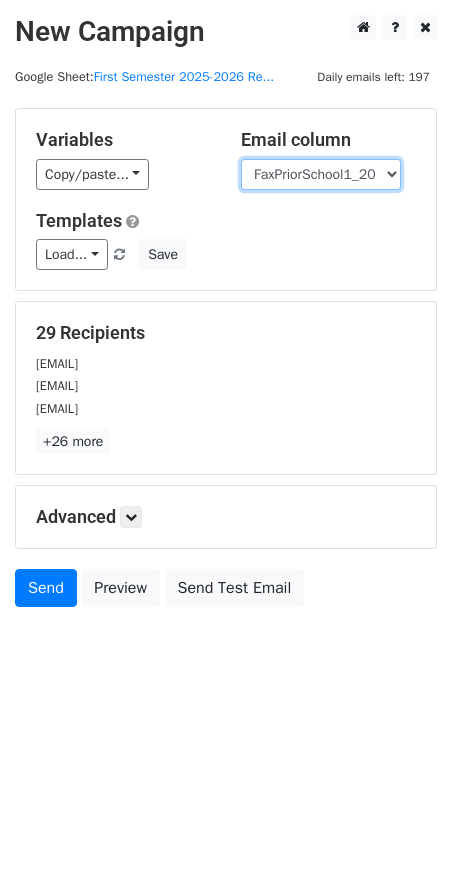 click on "User ID
Last Name
First Name
Start Year
Enrollment Date
Birthday_Age
Reported Gender Calculated
Final Grade
Student ID #
NamePriorSchool1_2021
[CITY]PriorSchool1_2022
FaxPriorSchool1_2021
[EMAIL]PriorSchool_2021
Date" at bounding box center (321, 174) 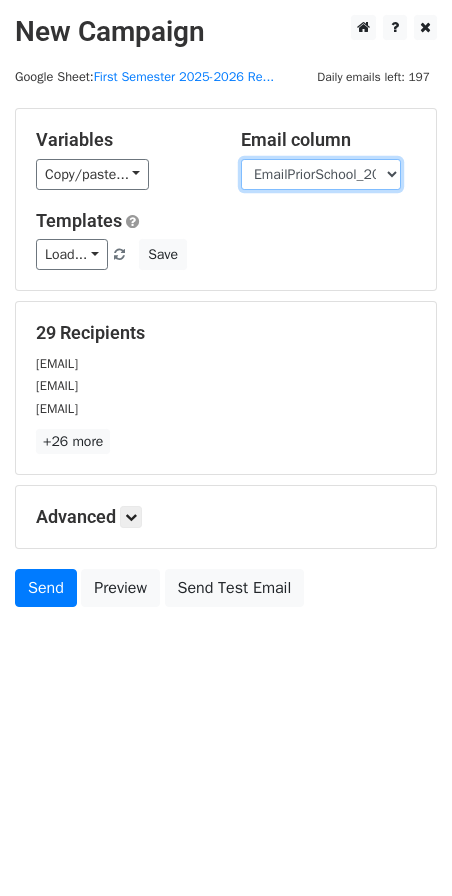 click on "User ID
Last Name
First Name
Start Year
Enrollment Date
Birthday_Age
Reported Gender Calculated
Final Grade
Student ID #
NamePriorSchool1_2021
[CITY]PriorSchool1_2022
FaxPriorSchool1_2021
[EMAIL]PriorSchool_2021
Date" at bounding box center (321, 174) 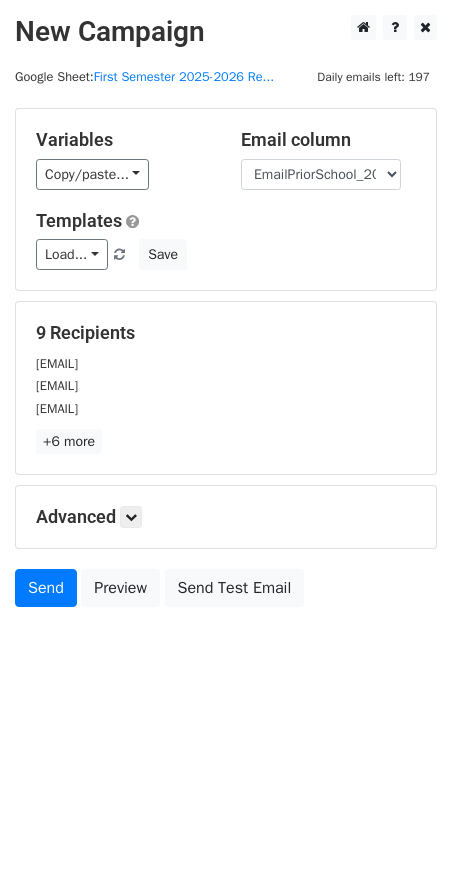 click on "Templates
Load...
25.26 Record Request
Save" at bounding box center [226, 240] 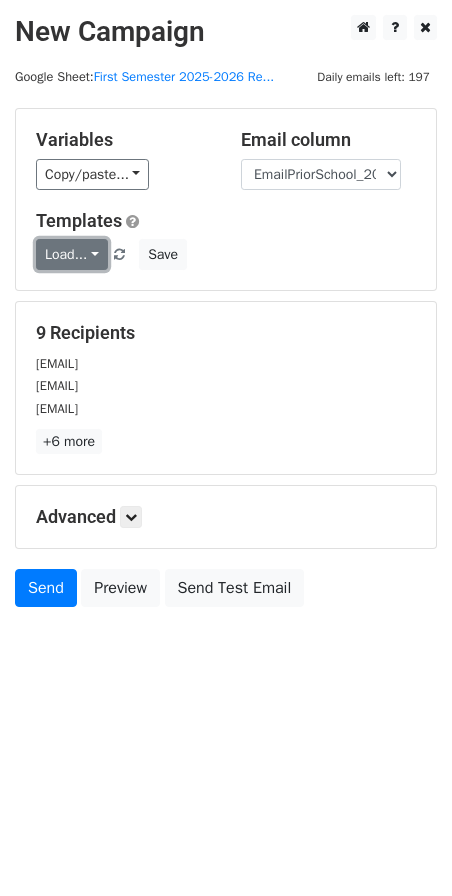 click on "Load..." at bounding box center [72, 254] 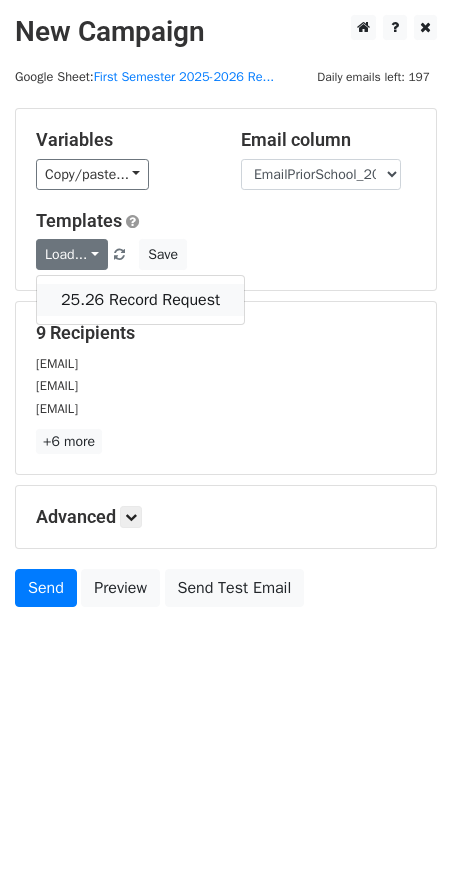 click on "25.26 Record Request" at bounding box center (140, 300) 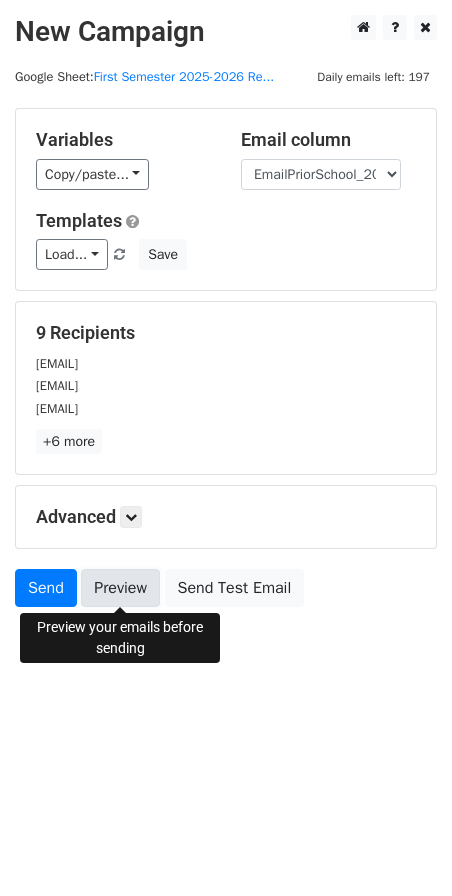 click on "Preview" at bounding box center (120, 588) 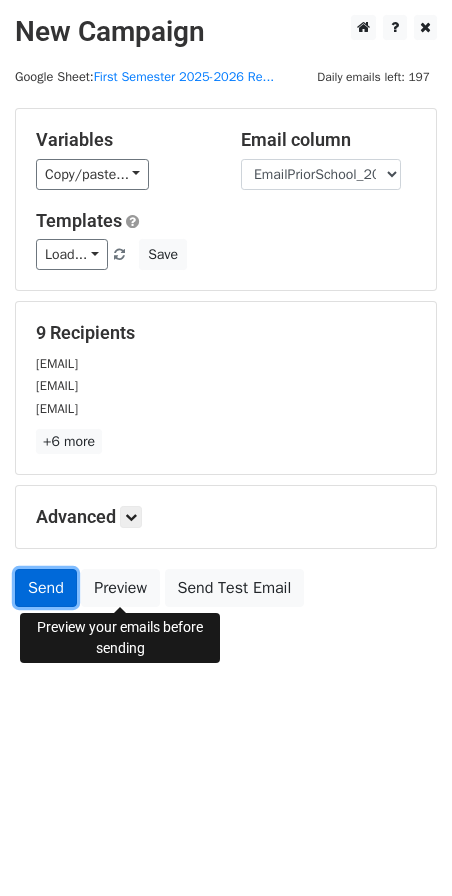 click on "Send" at bounding box center (46, 588) 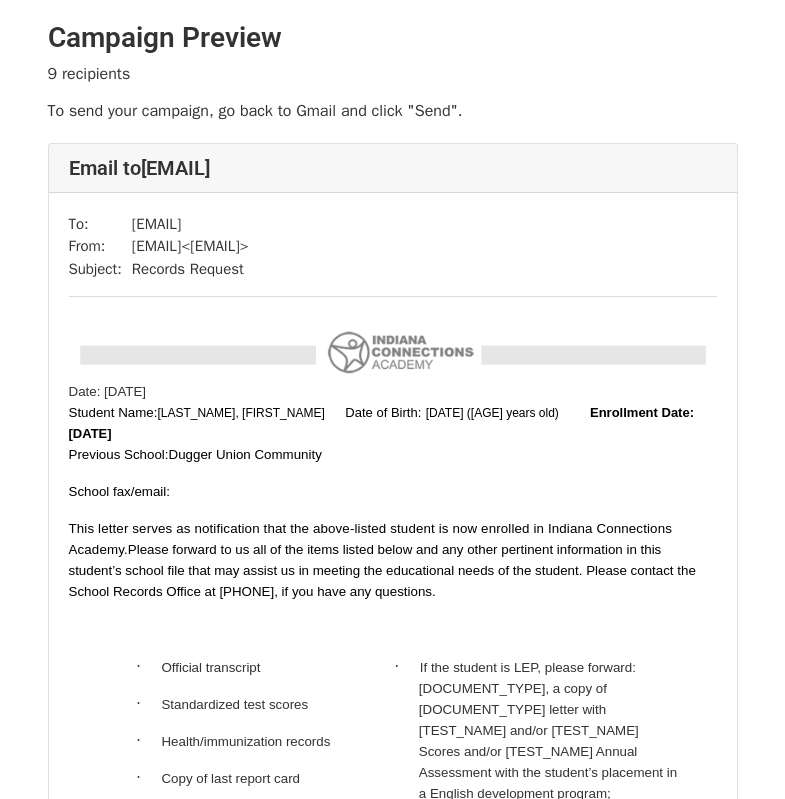 scroll, scrollTop: 0, scrollLeft: 0, axis: both 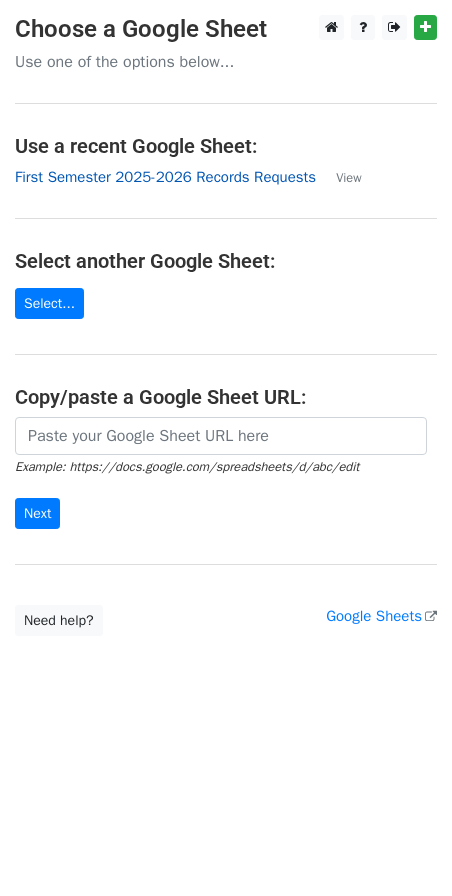 click on "First Semester 2025-2026 Records Requests" at bounding box center (165, 177) 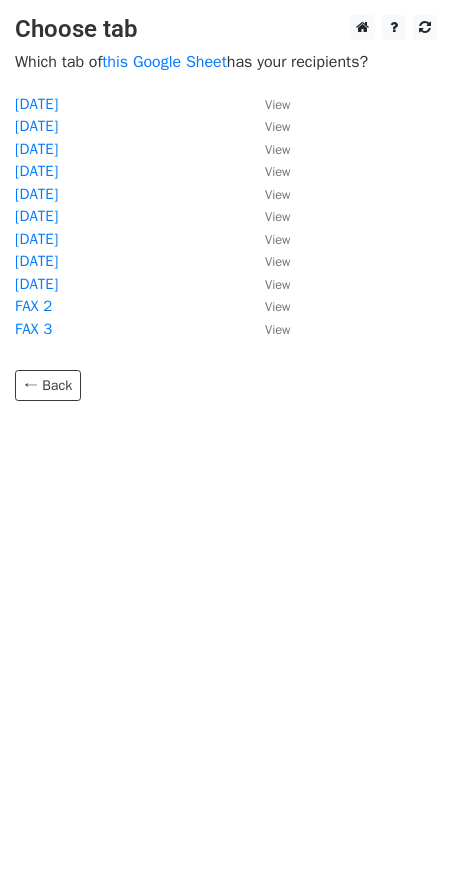 scroll, scrollTop: 0, scrollLeft: 0, axis: both 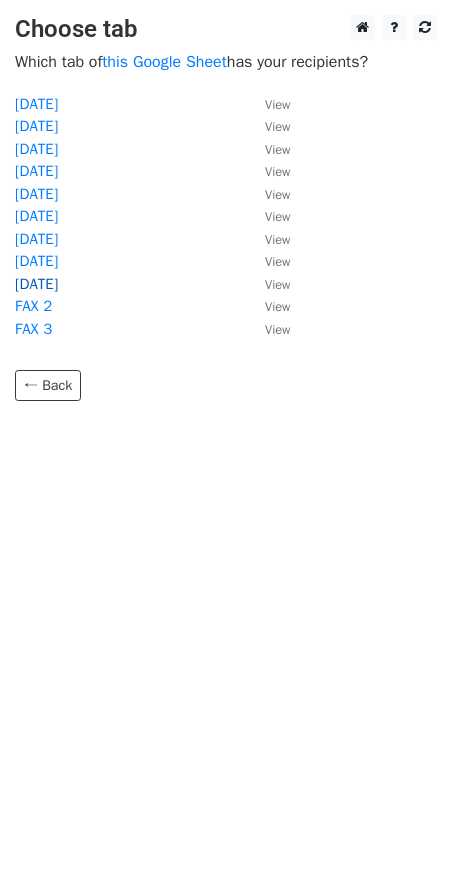 click on "[DATE]" at bounding box center (36, 284) 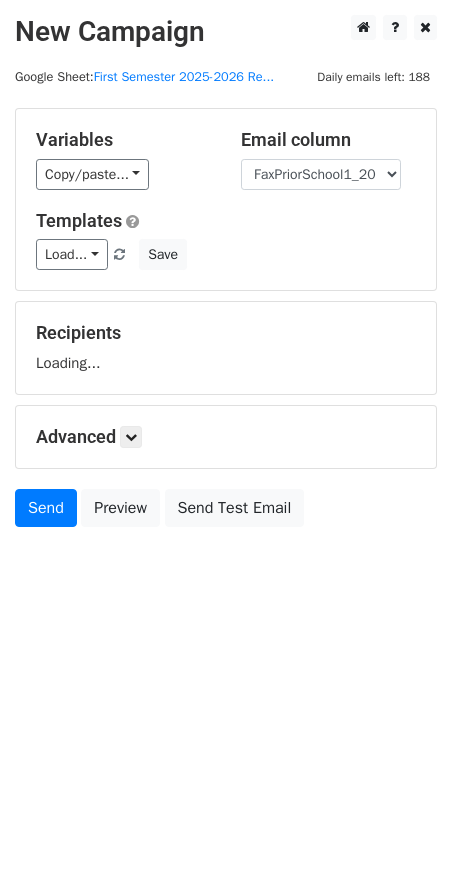 scroll, scrollTop: 0, scrollLeft: 0, axis: both 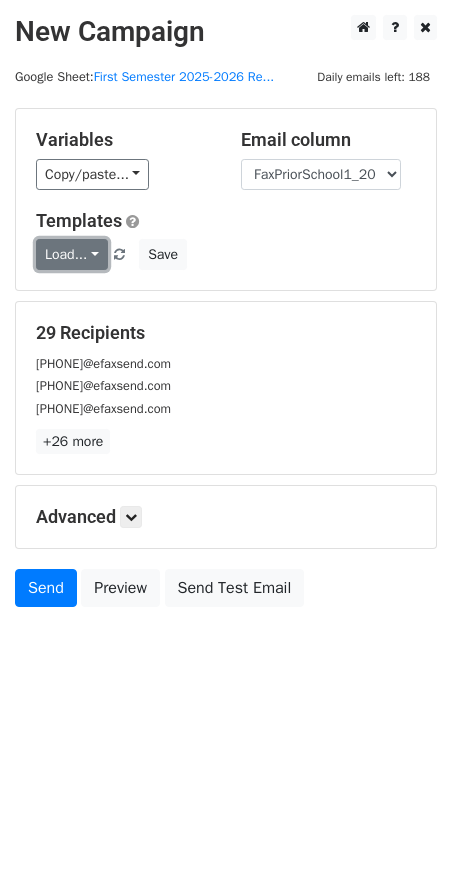 click on "Load..." at bounding box center (72, 254) 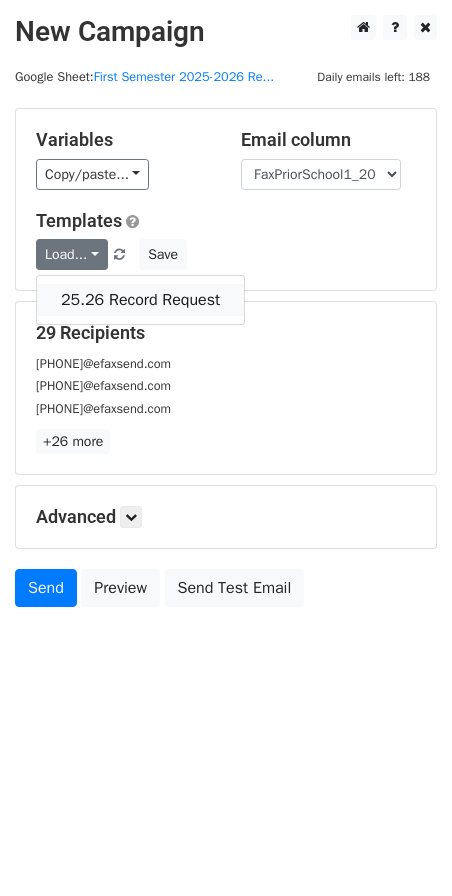 click on "25.26 Record Request" at bounding box center (140, 300) 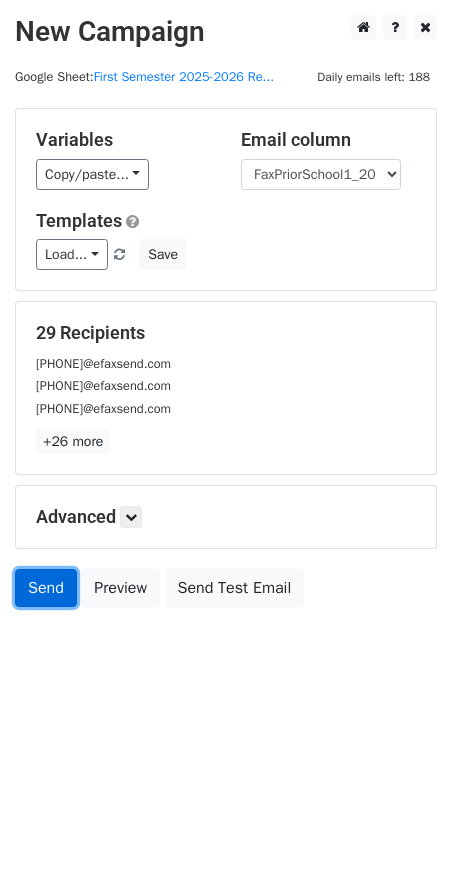 click on "Send" at bounding box center [46, 588] 